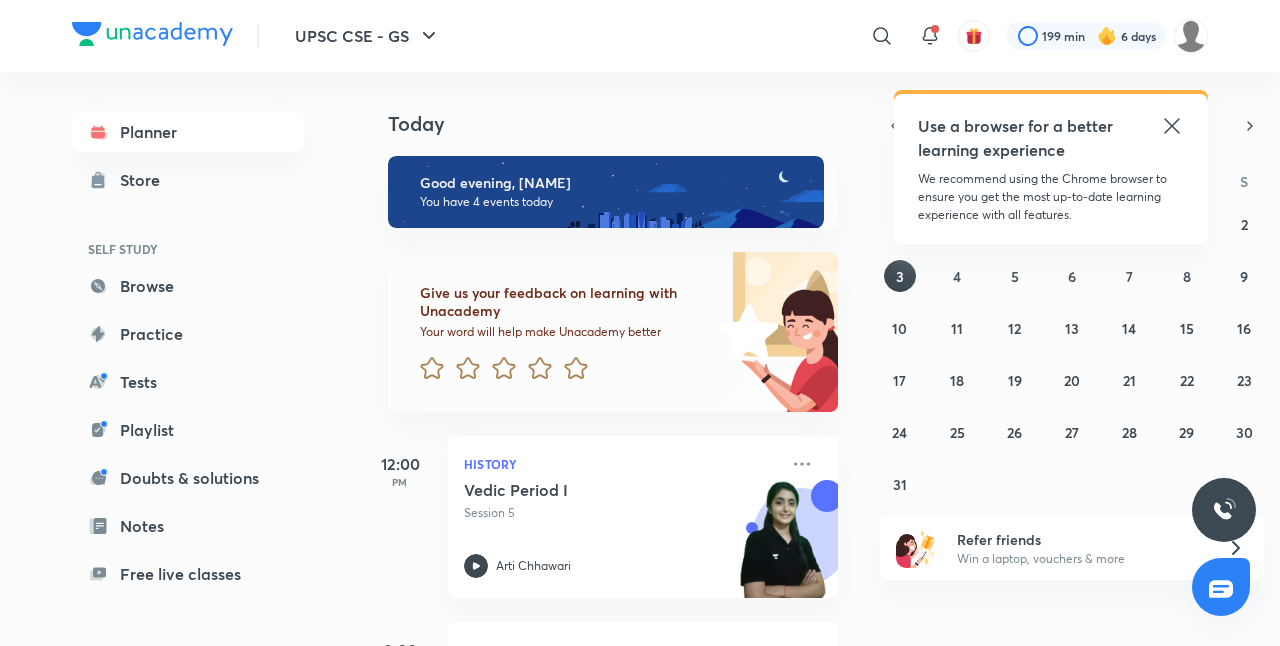 scroll, scrollTop: 0, scrollLeft: 0, axis: both 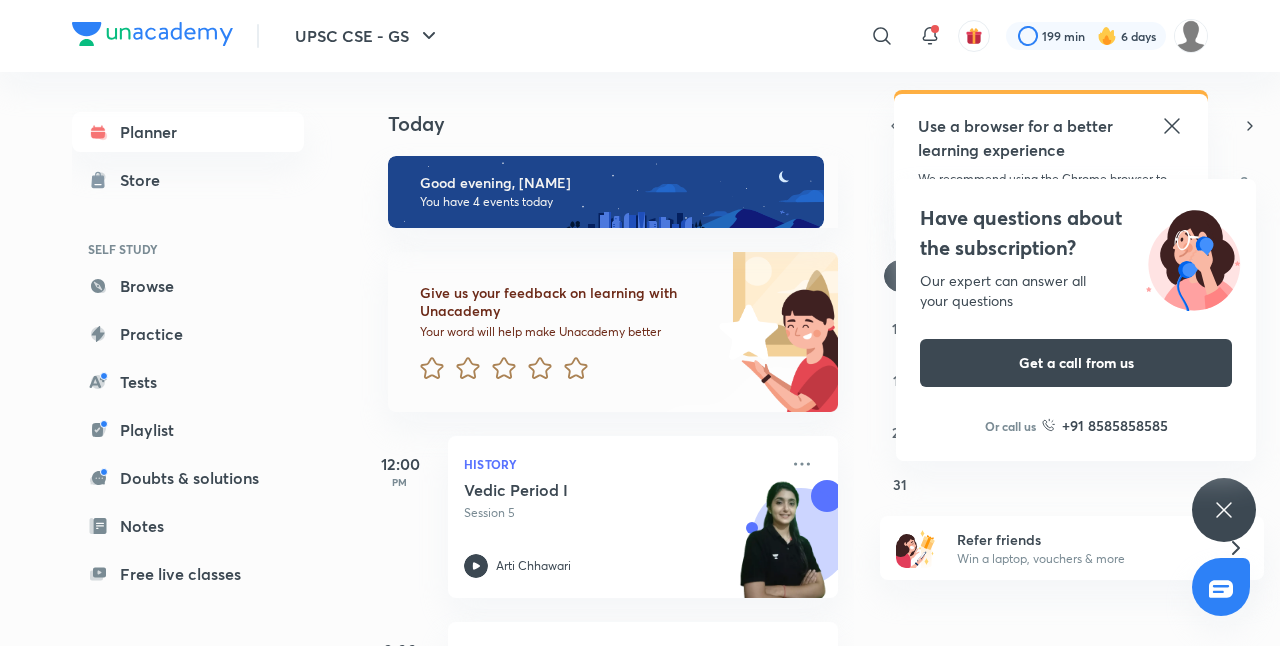click 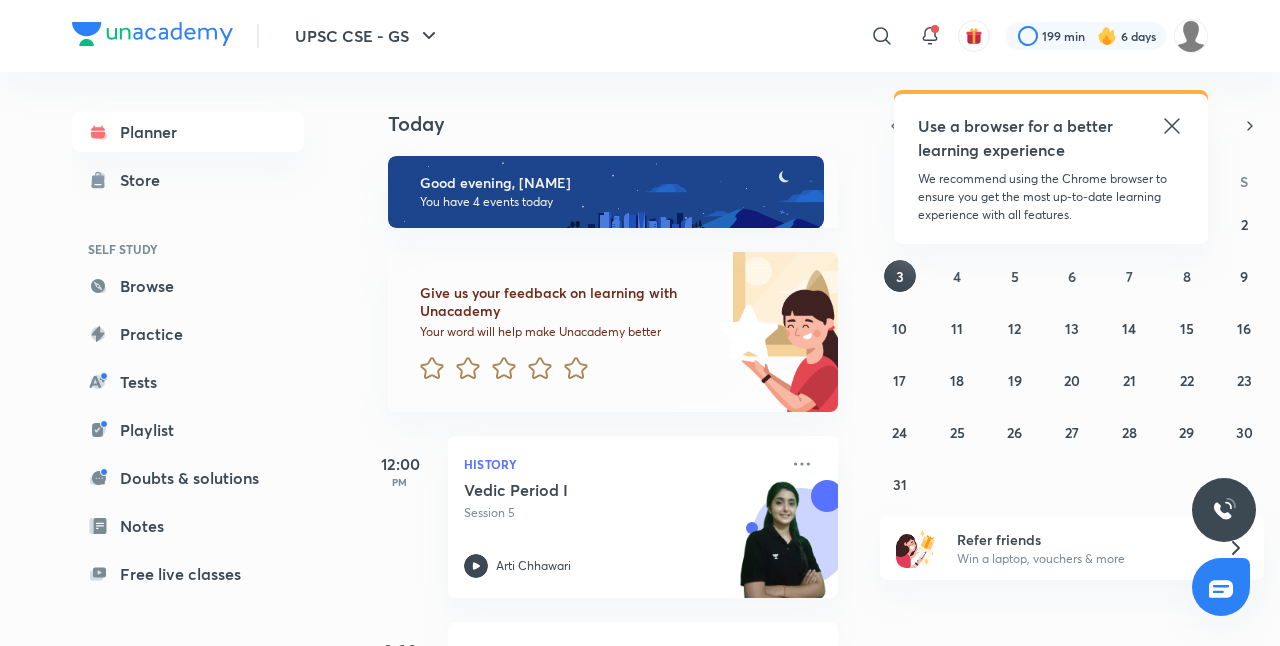 click 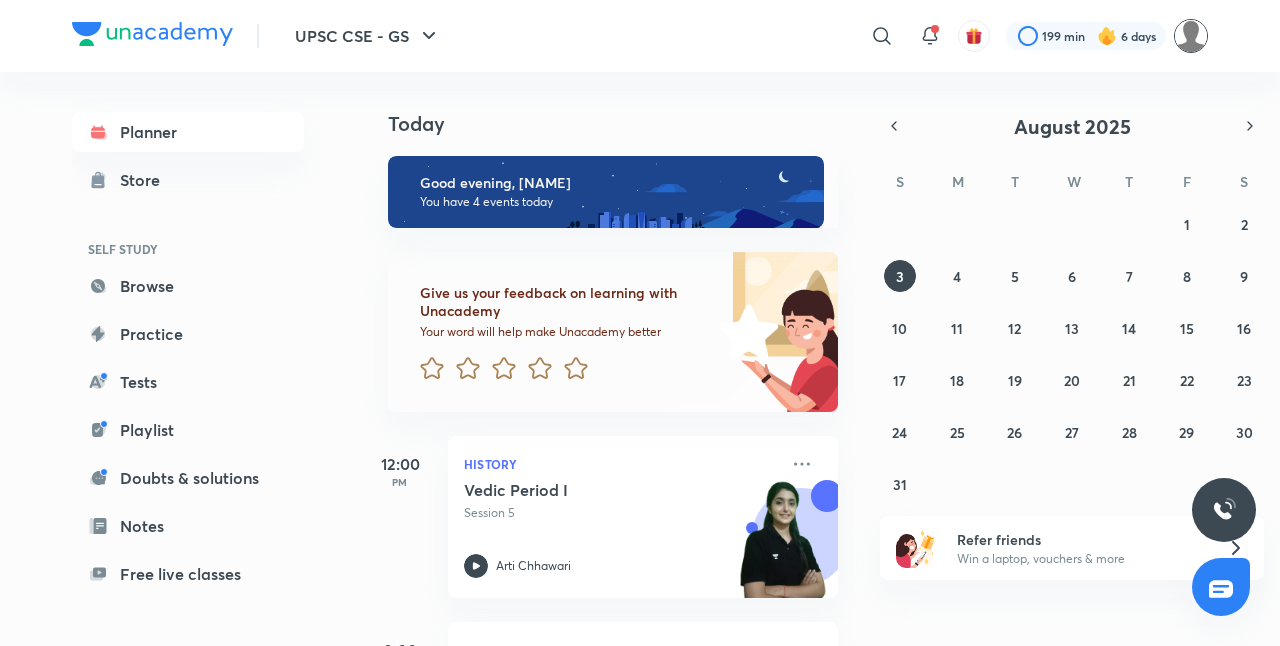 click at bounding box center (1191, 36) 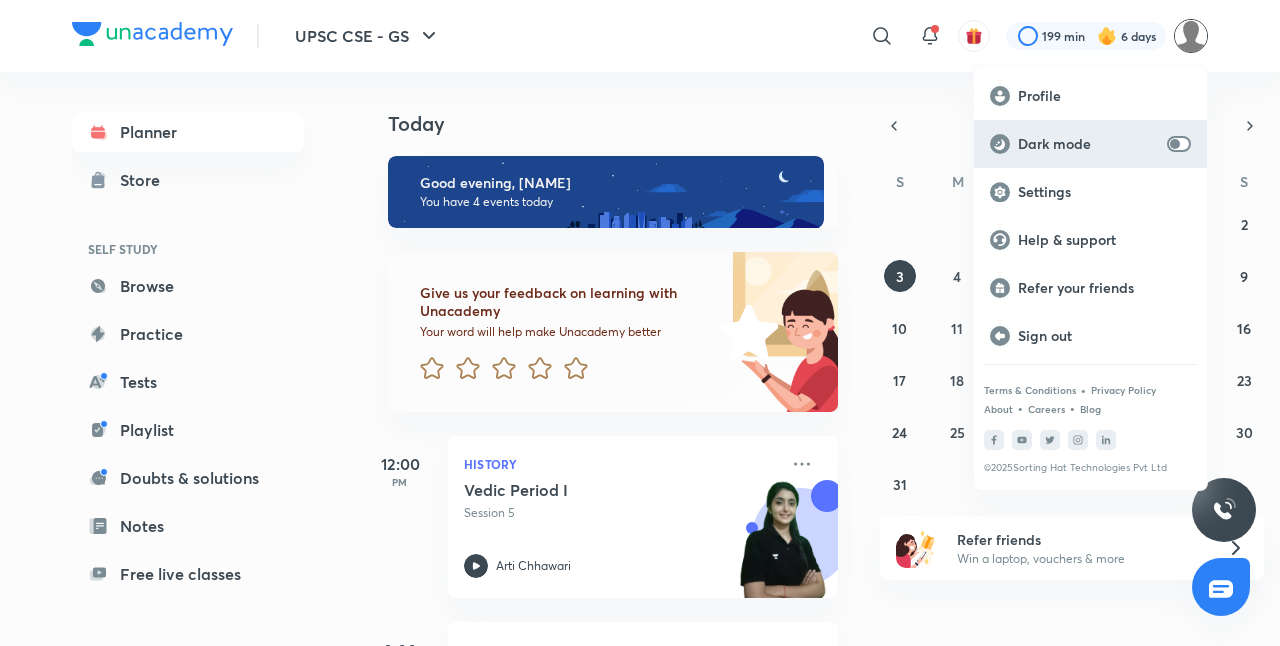 click on "Dark mode" at bounding box center [1090, 144] 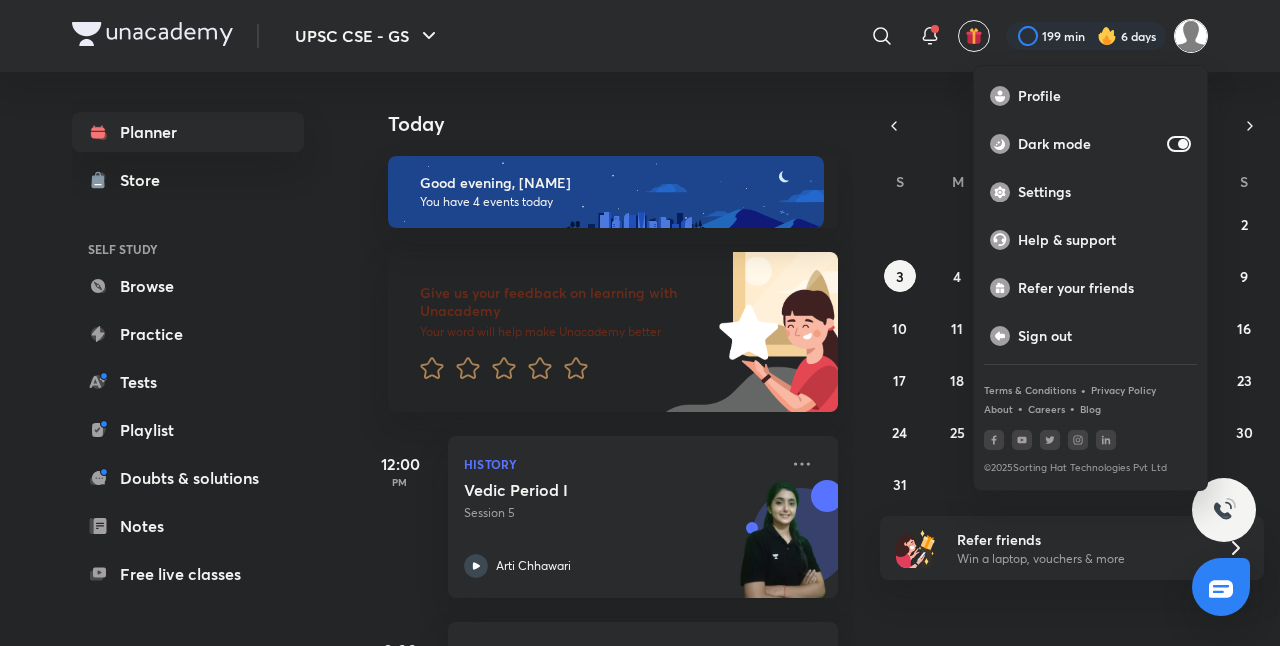 click at bounding box center (640, 323) 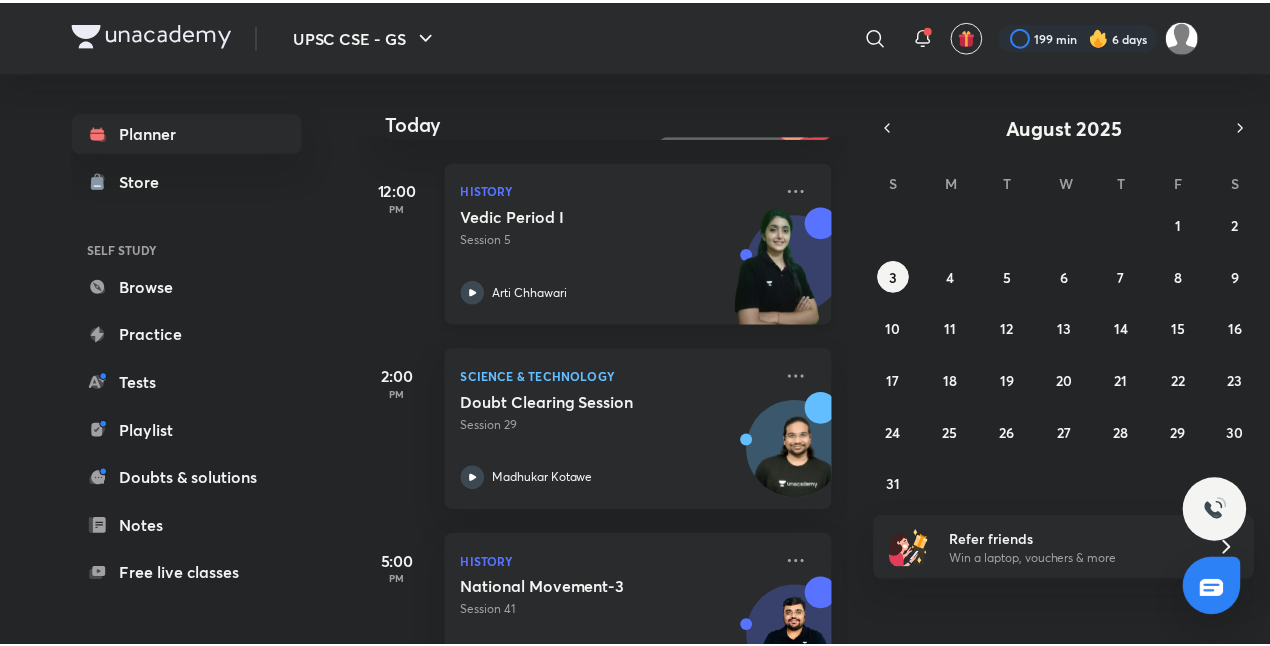 scroll, scrollTop: 0, scrollLeft: 0, axis: both 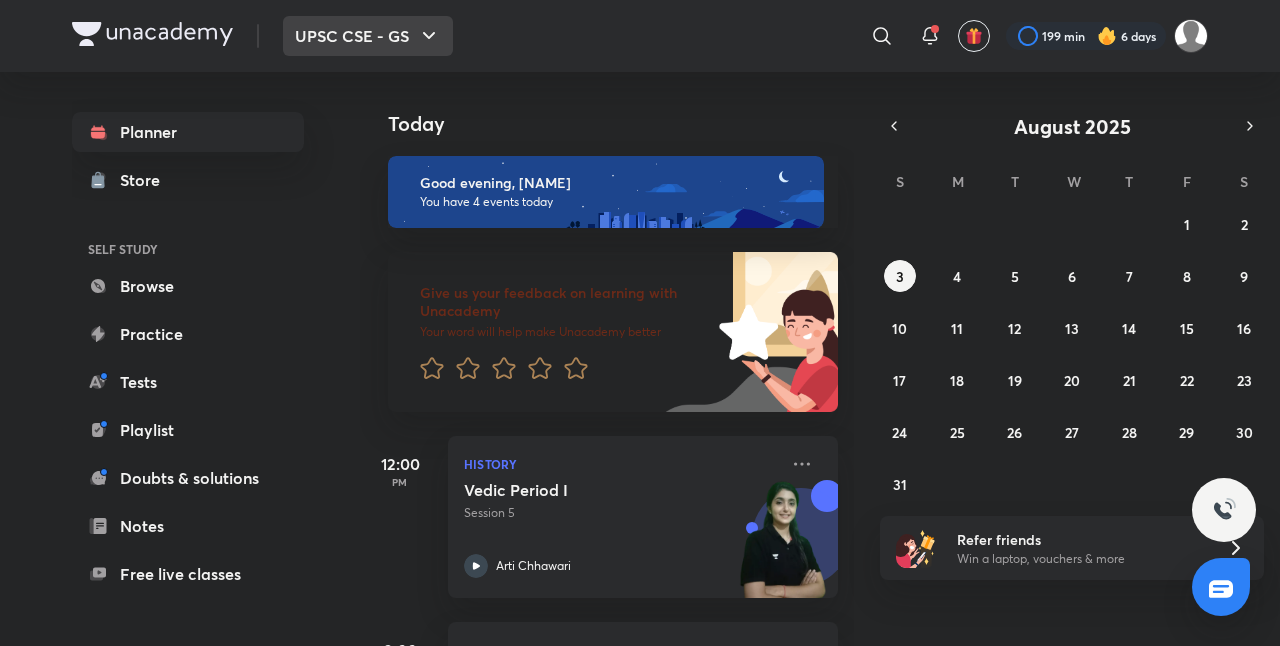 click on "UPSC CSE - GS" at bounding box center (368, 36) 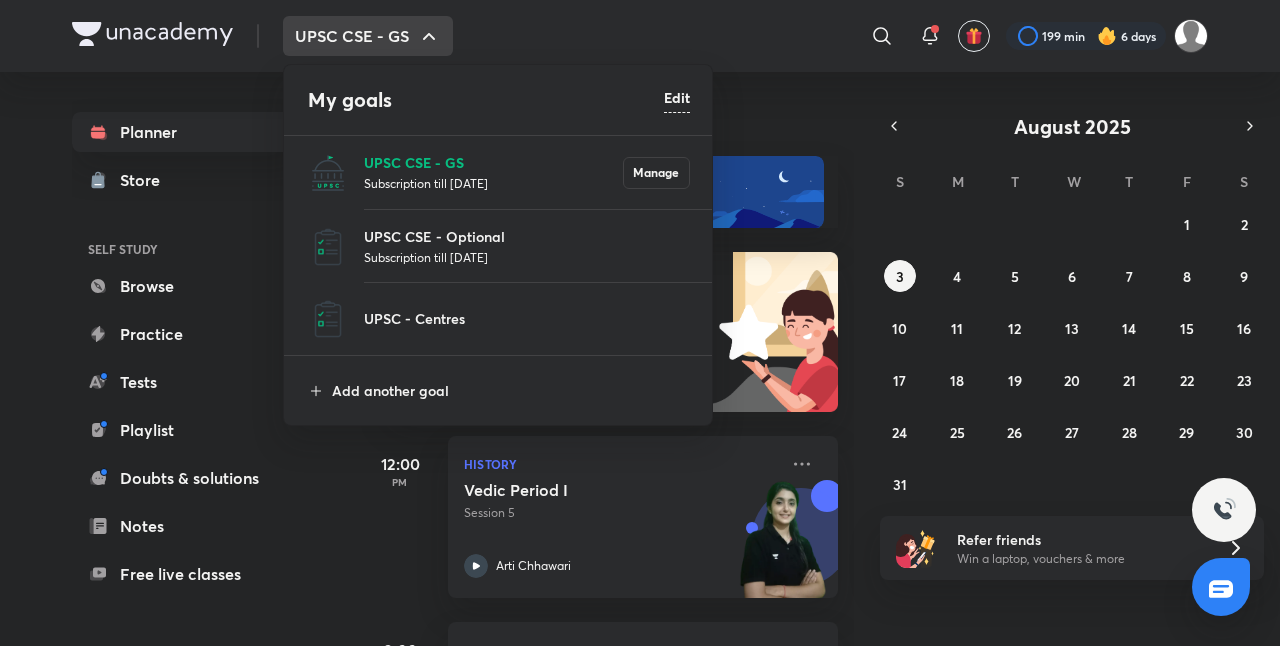 click on "UPSC CSE - GS" at bounding box center [493, 162] 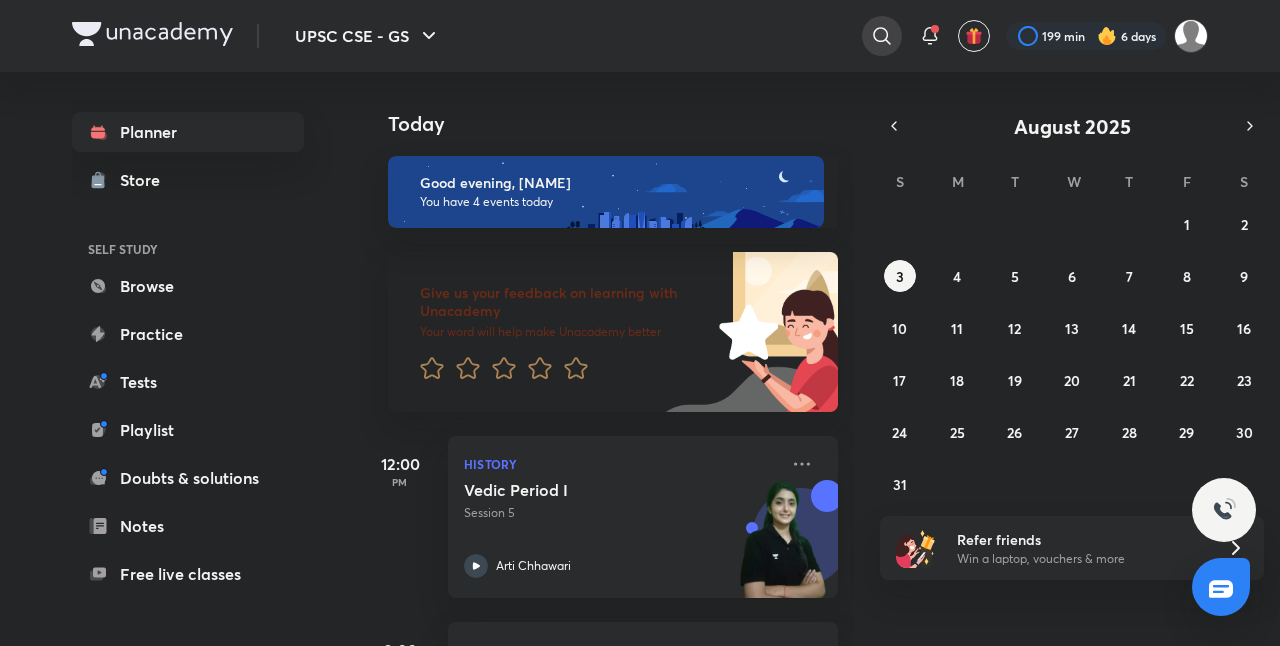click 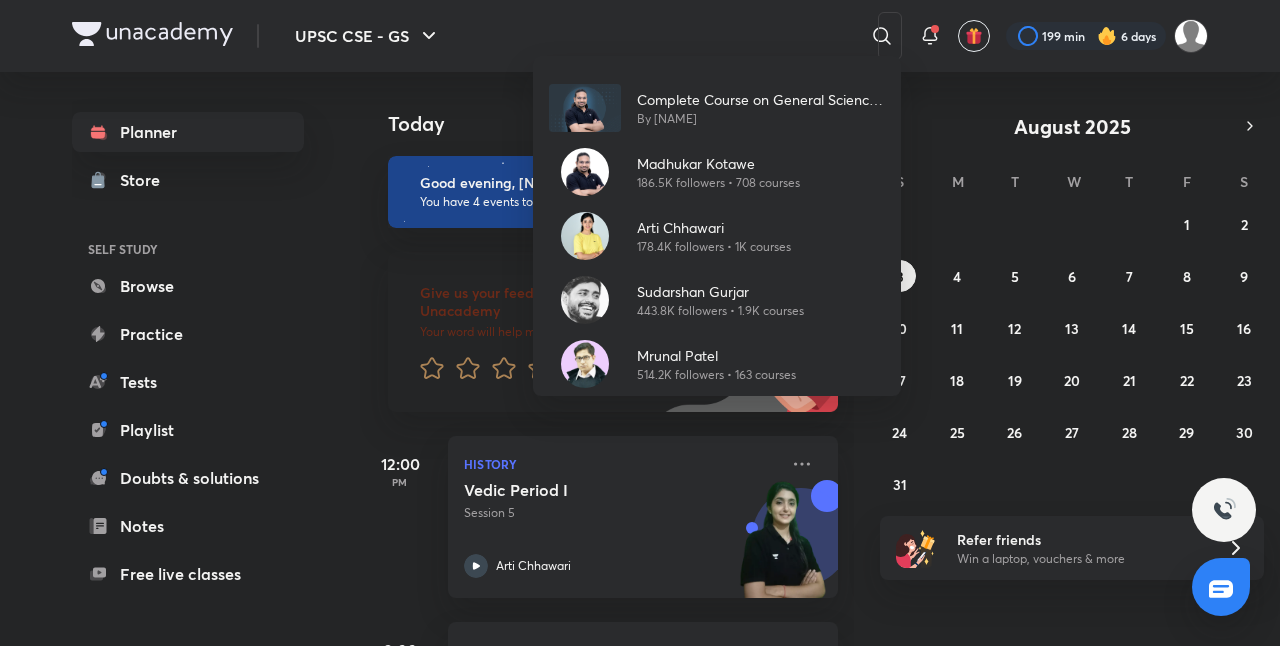 click on "Complete Course on General Science 2024-25 By Madhukar Kotawe Madhukar Kotawe 186.5K followers • 708 courses Arti Chhawari 178.4K followers • 1K courses Sudarshan Gurjar 443.8K followers • 1.9K courses Mrunal Patel 514.2K followers • 163 courses" at bounding box center [640, 323] 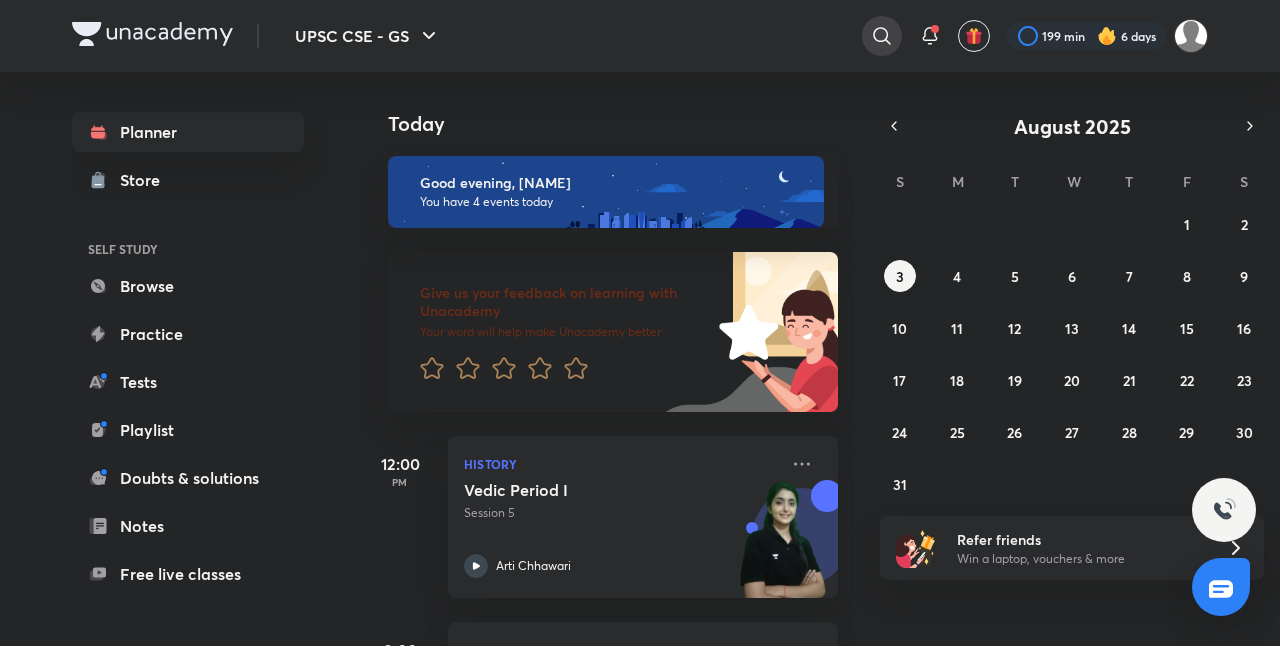 click 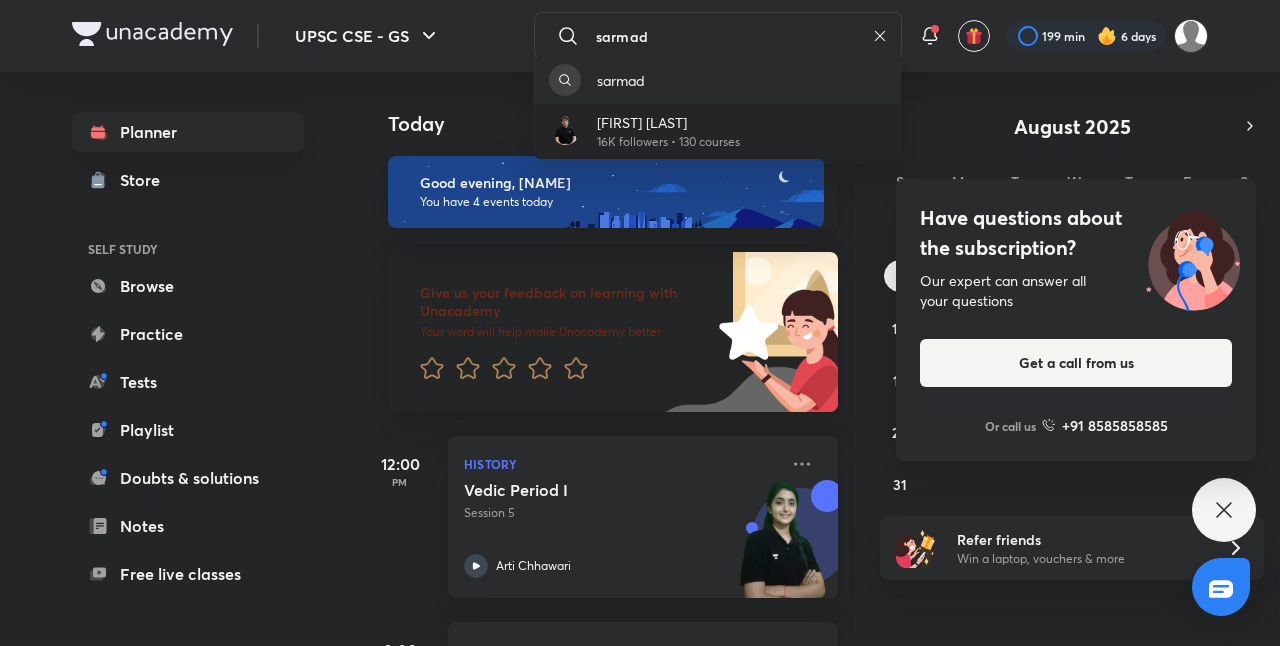 type on "sarmad" 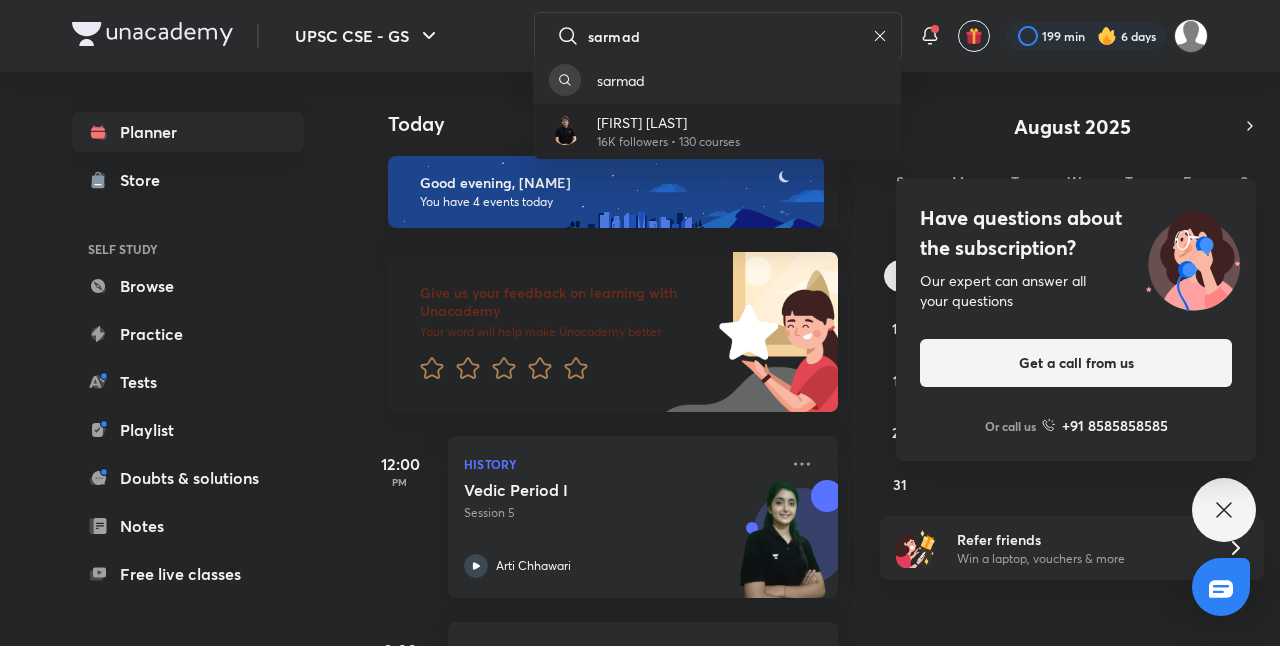 click on "Sarmad Mehraj" at bounding box center [668, 122] 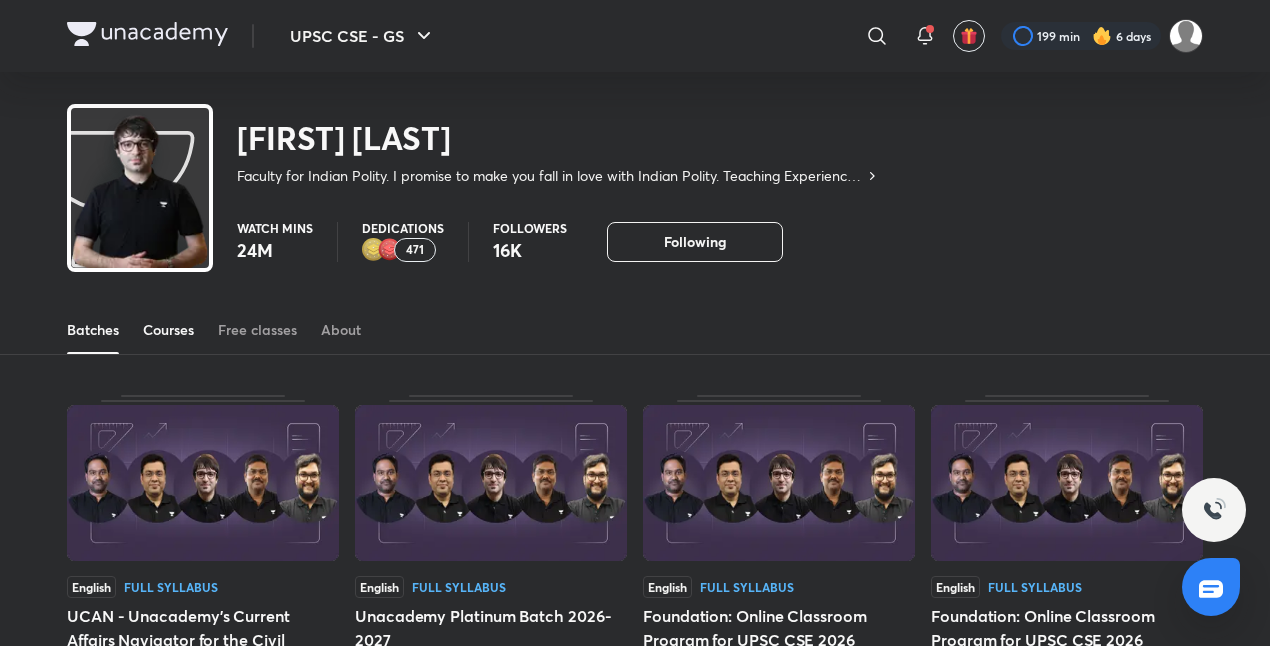 click on "Courses" at bounding box center (168, 330) 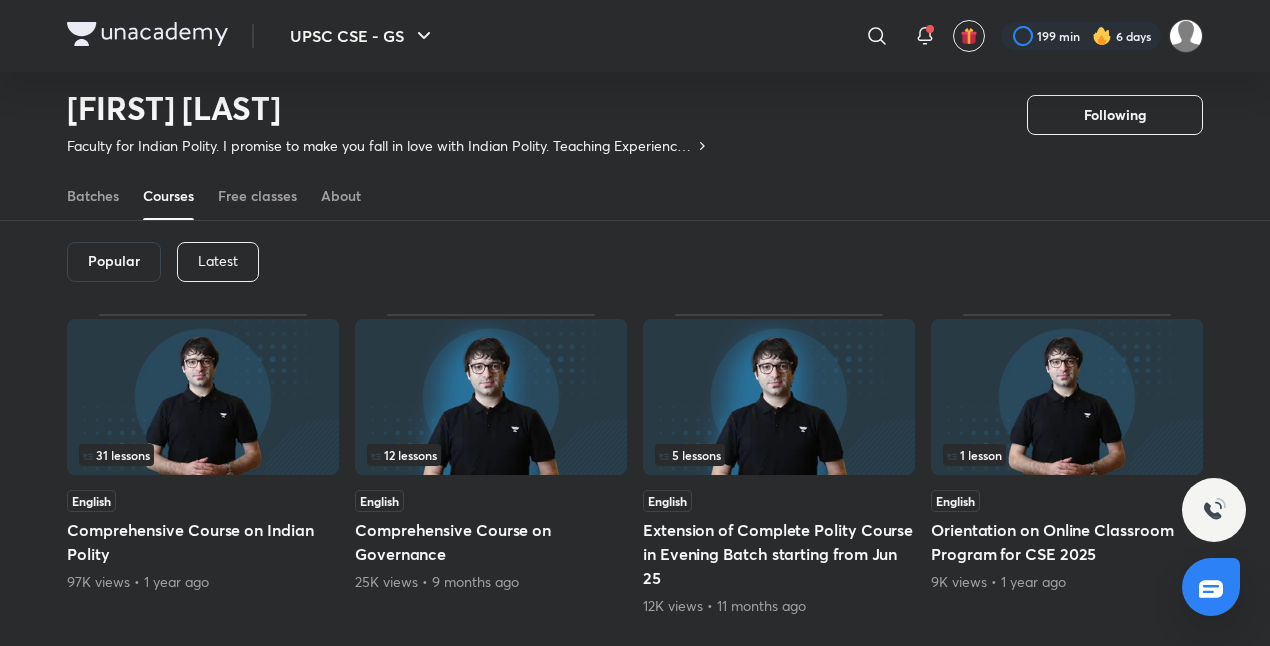 scroll, scrollTop: 83, scrollLeft: 0, axis: vertical 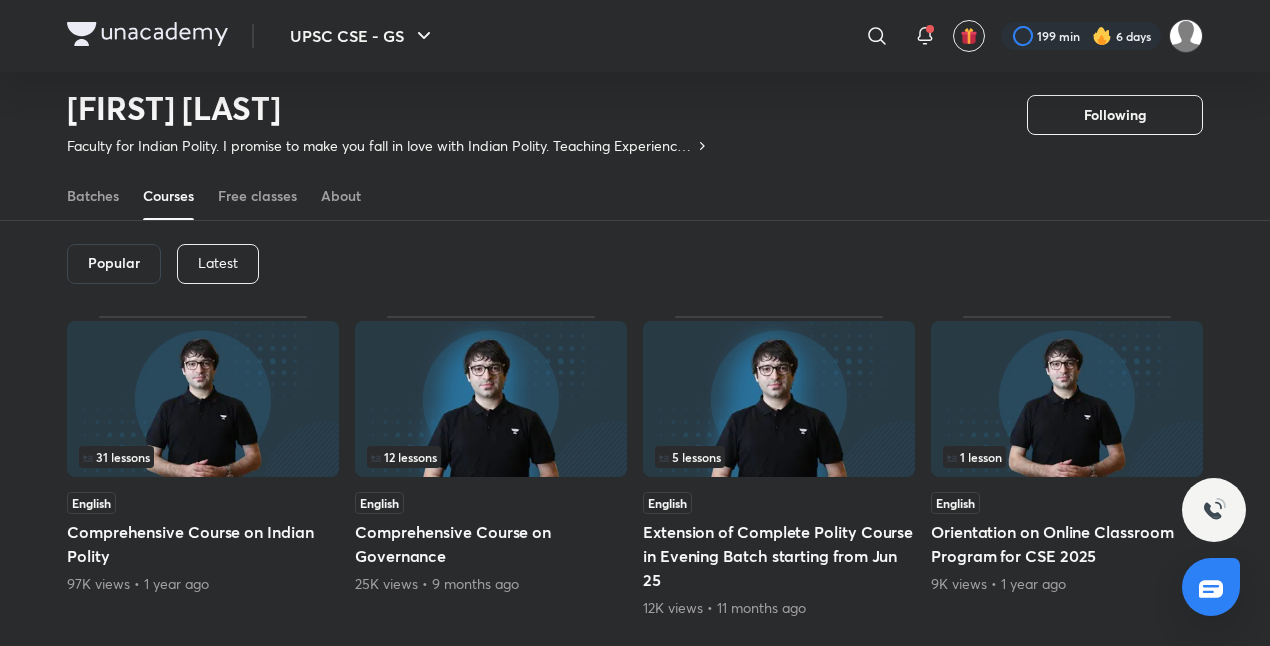 click on "Latest" at bounding box center (218, 263) 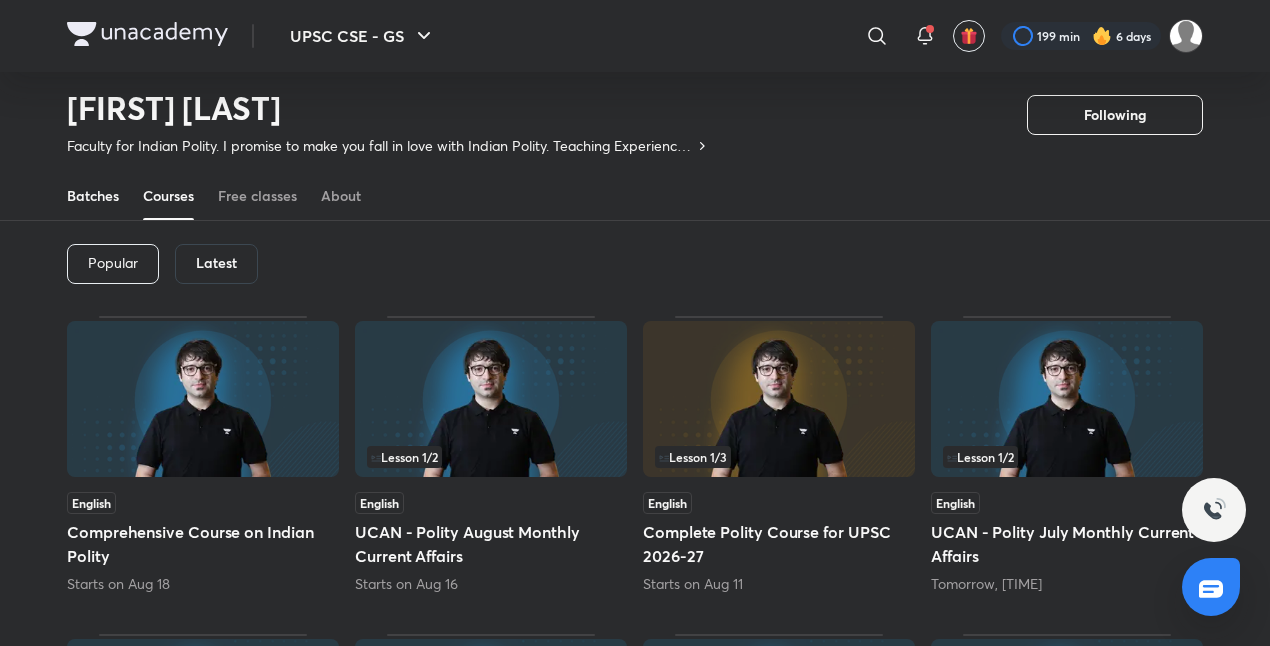 click on "Batches" at bounding box center (93, 196) 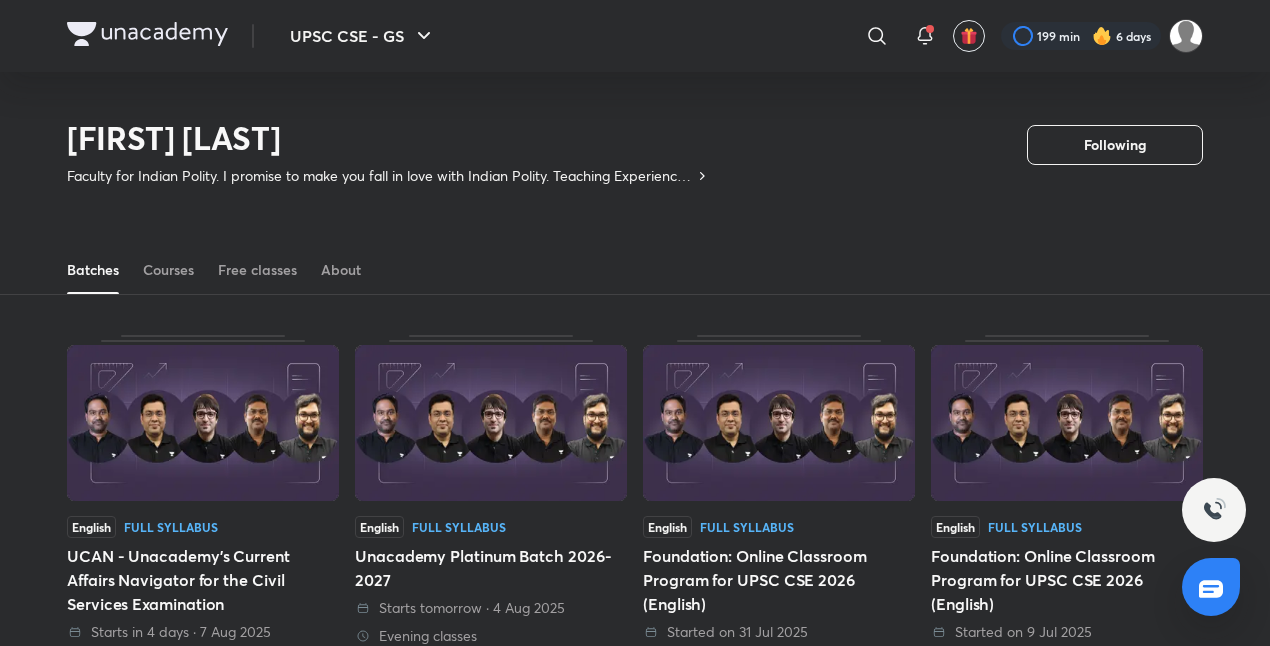 scroll, scrollTop: 126, scrollLeft: 0, axis: vertical 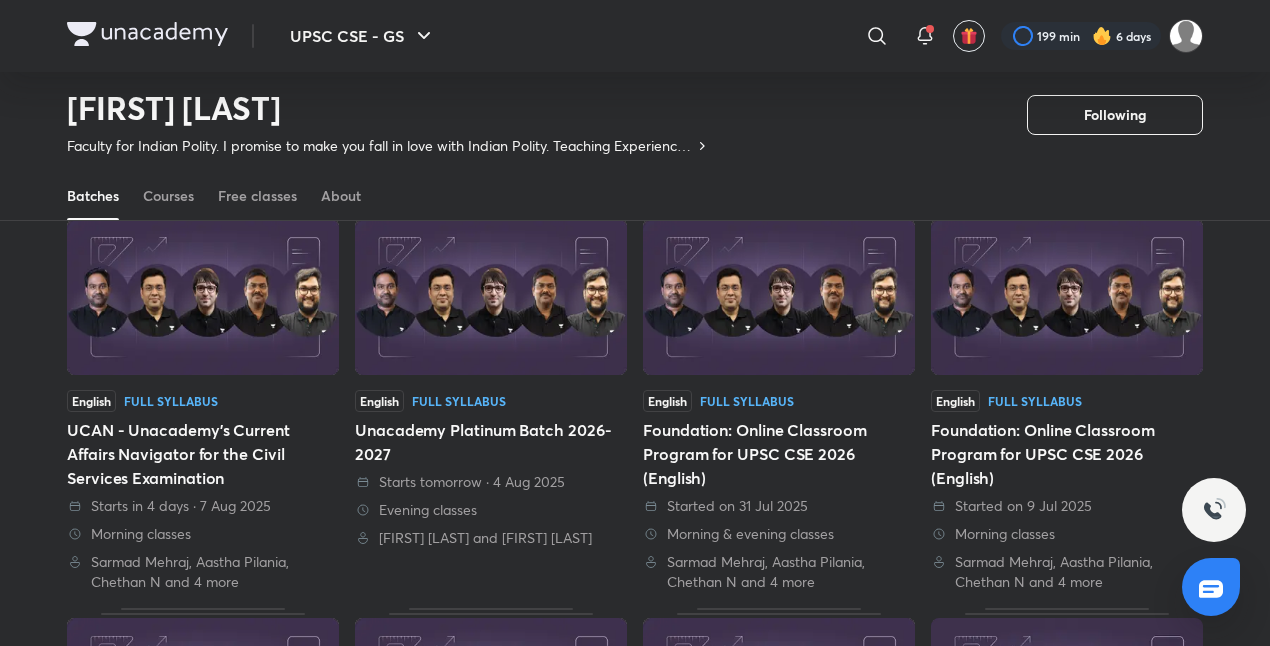 click at bounding box center [491, 297] 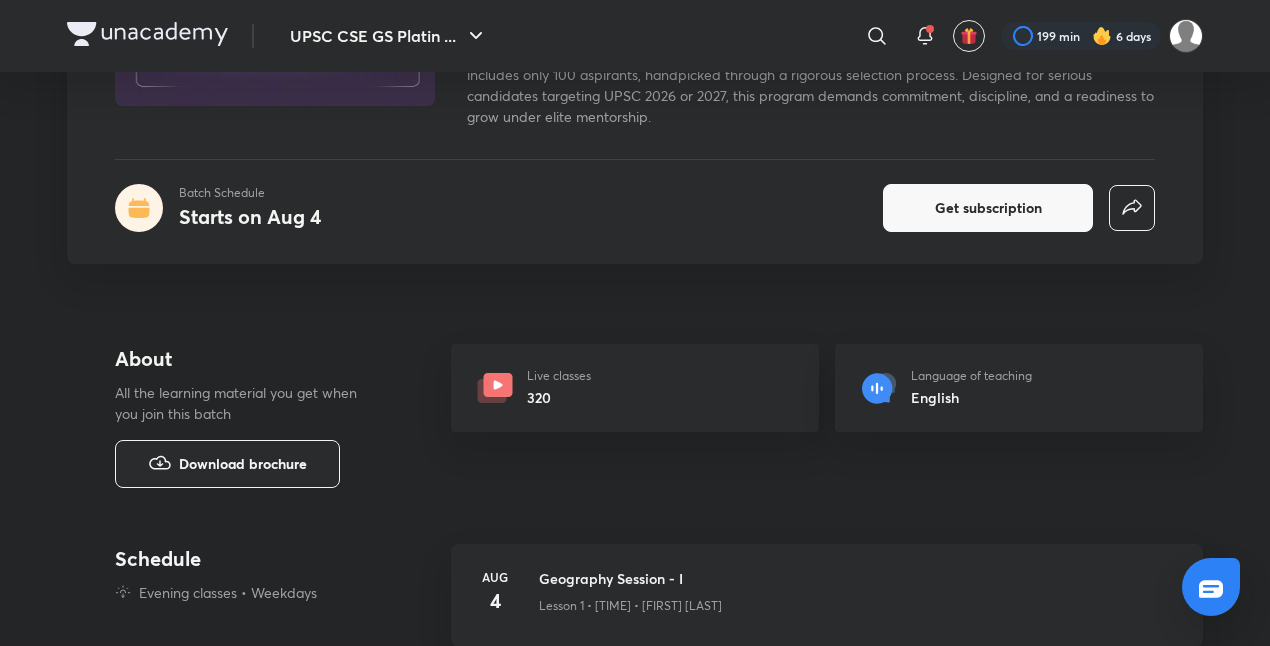 scroll, scrollTop: 0, scrollLeft: 0, axis: both 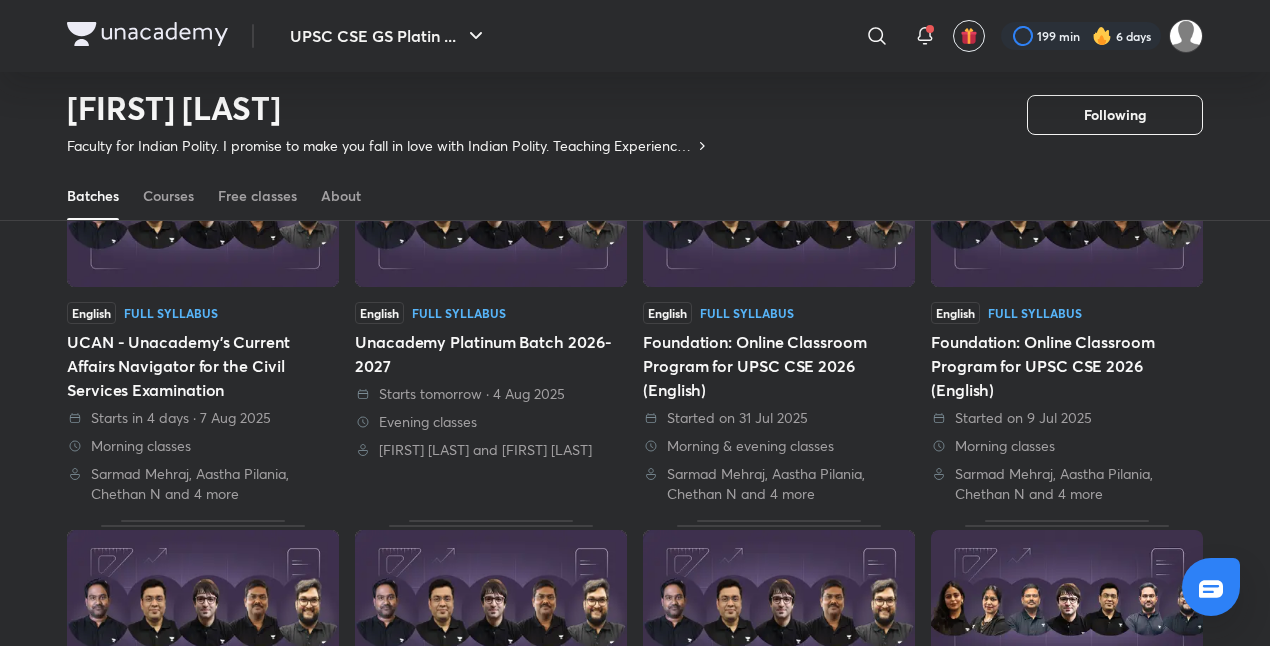 click at bounding box center [779, 209] 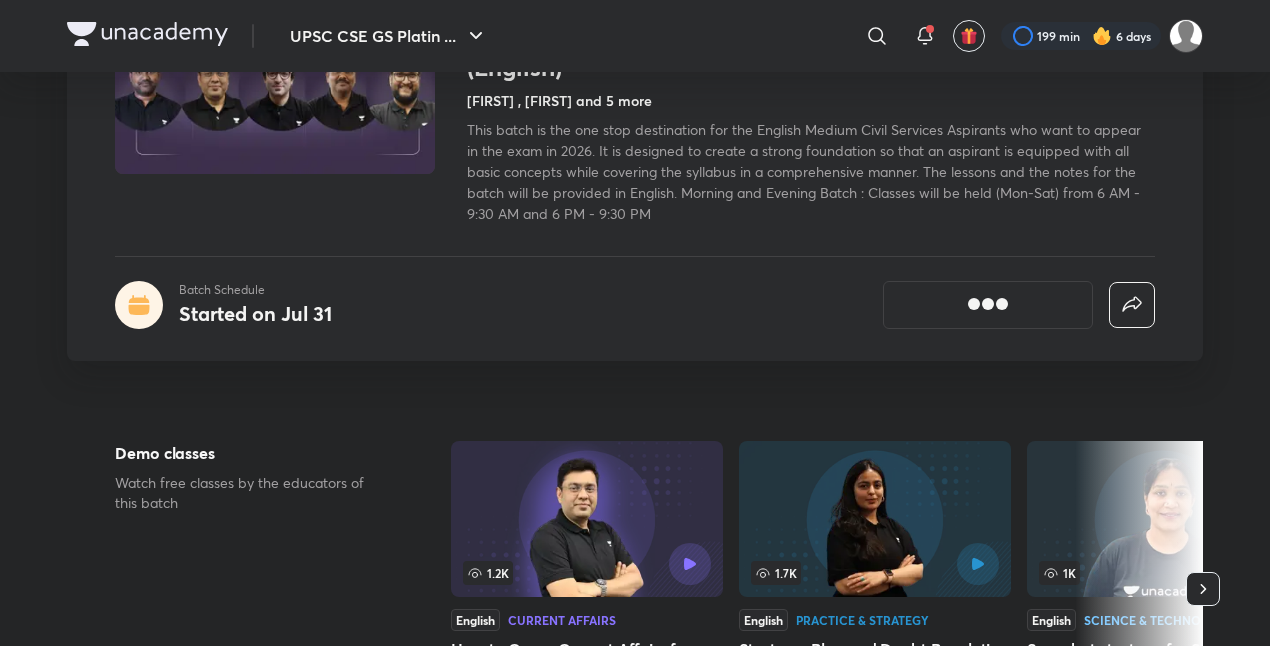 scroll, scrollTop: 0, scrollLeft: 0, axis: both 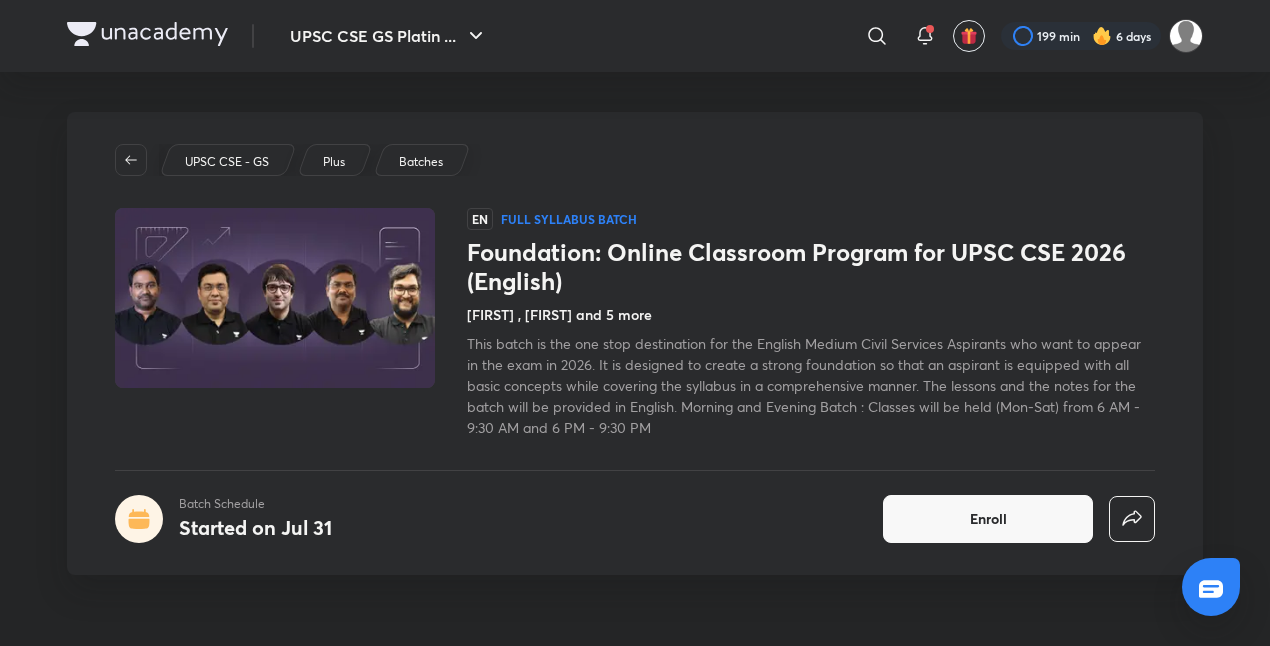 click on "Himabindu , Chethan N and 5 more" at bounding box center [559, 314] 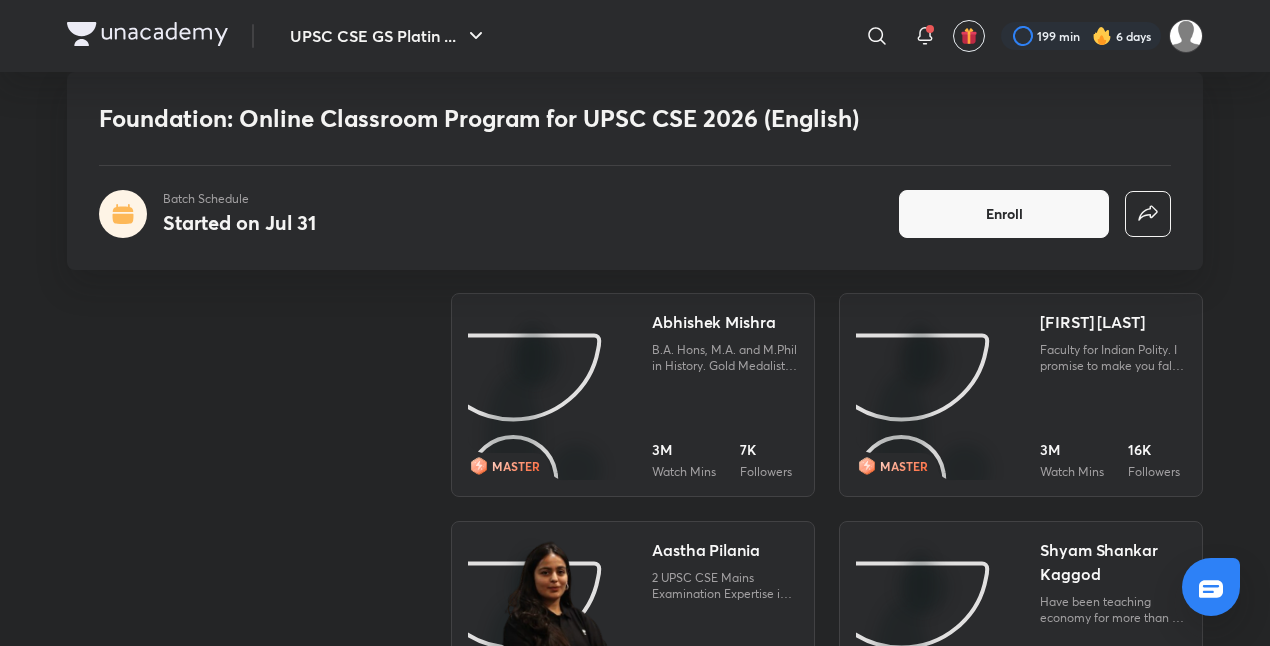 scroll, scrollTop: 2246, scrollLeft: 0, axis: vertical 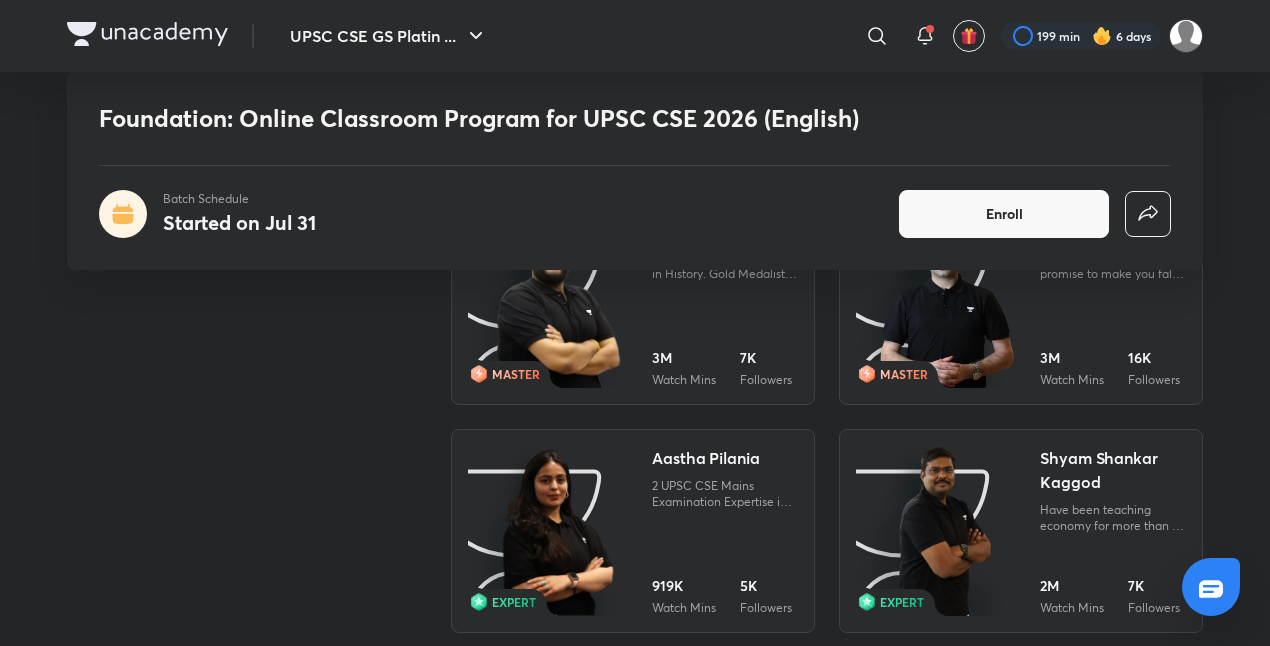 click at bounding box center [944, 532] 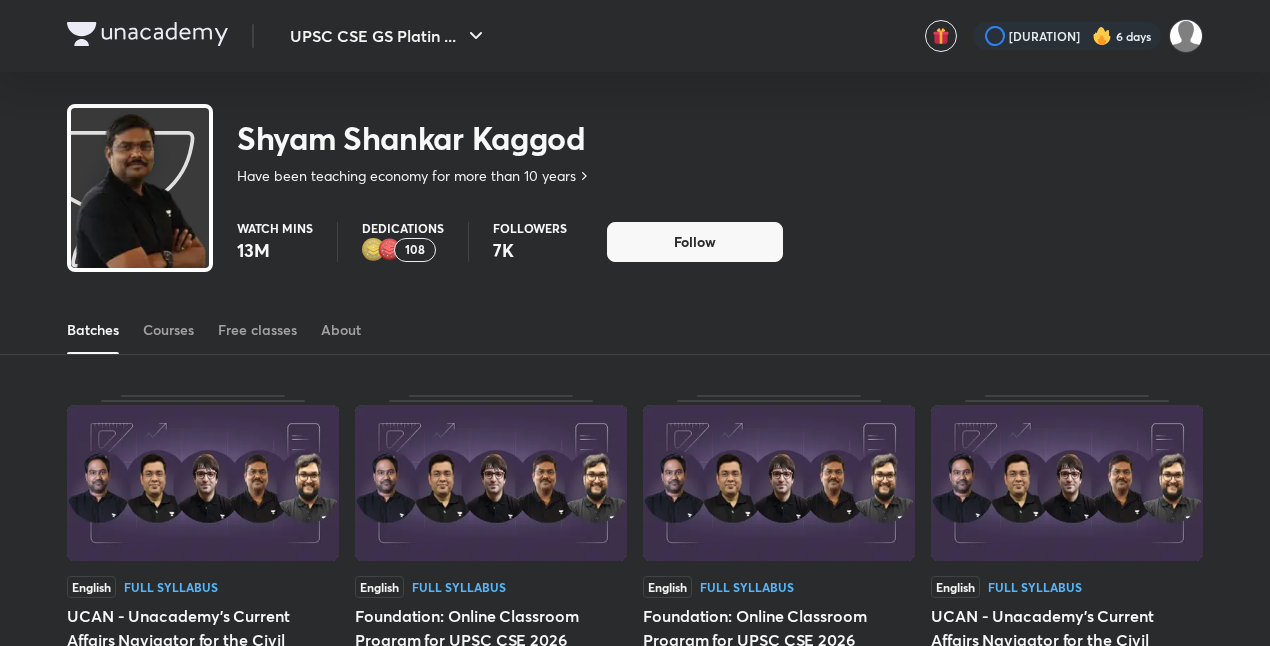 scroll, scrollTop: 0, scrollLeft: 0, axis: both 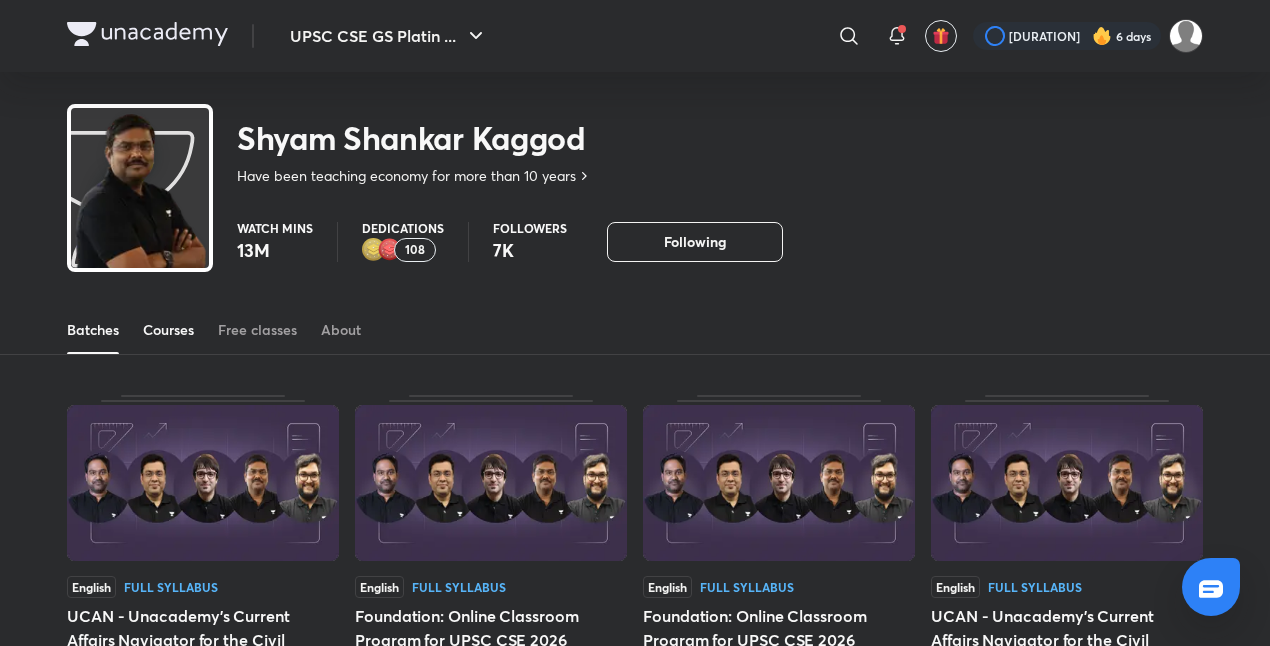 click on "Courses" at bounding box center (168, 330) 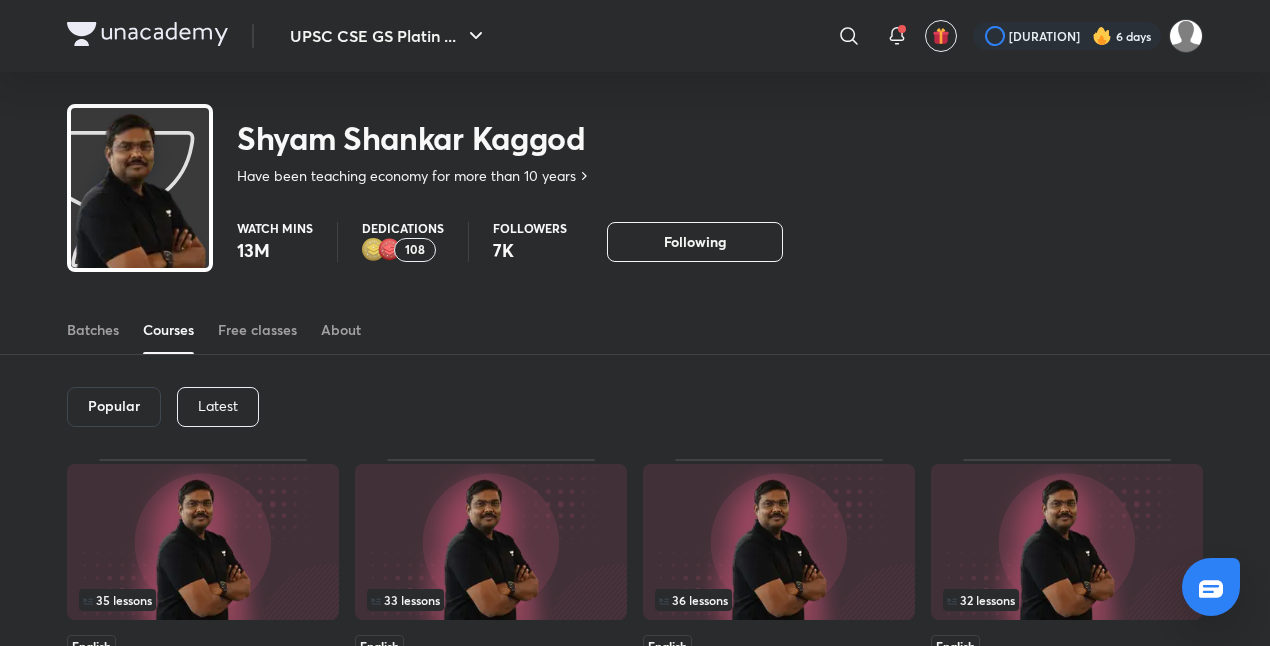 click on "Latest" at bounding box center [218, 406] 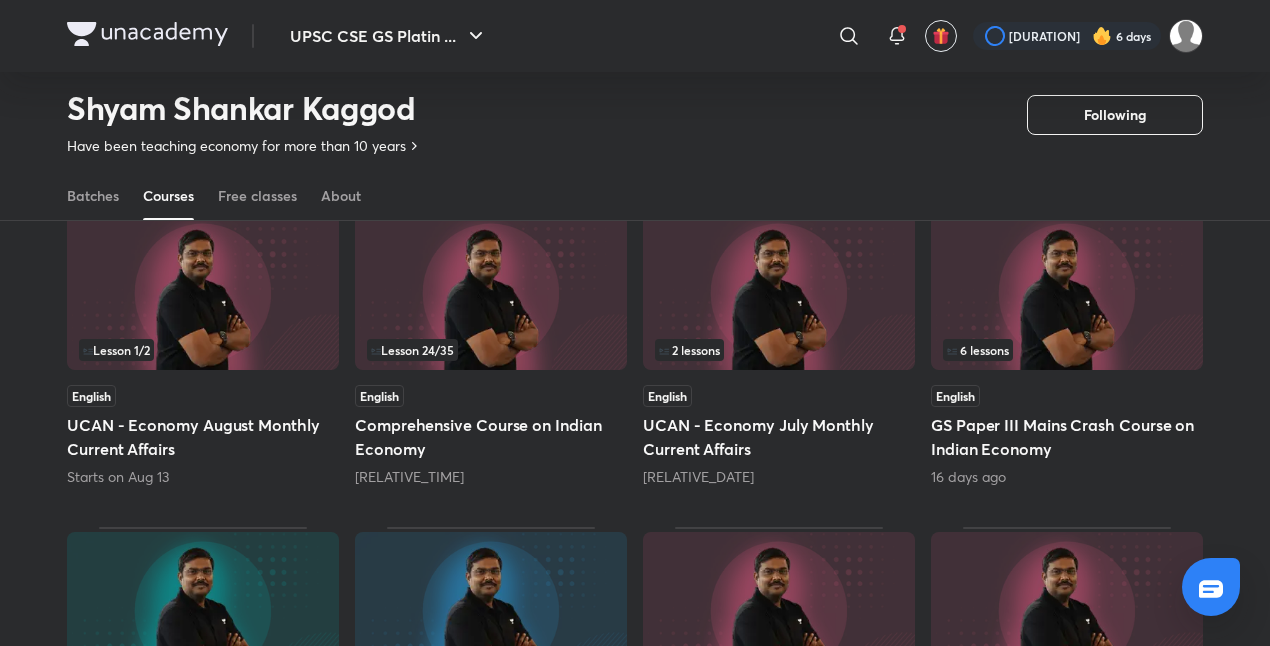 scroll, scrollTop: 189, scrollLeft: 0, axis: vertical 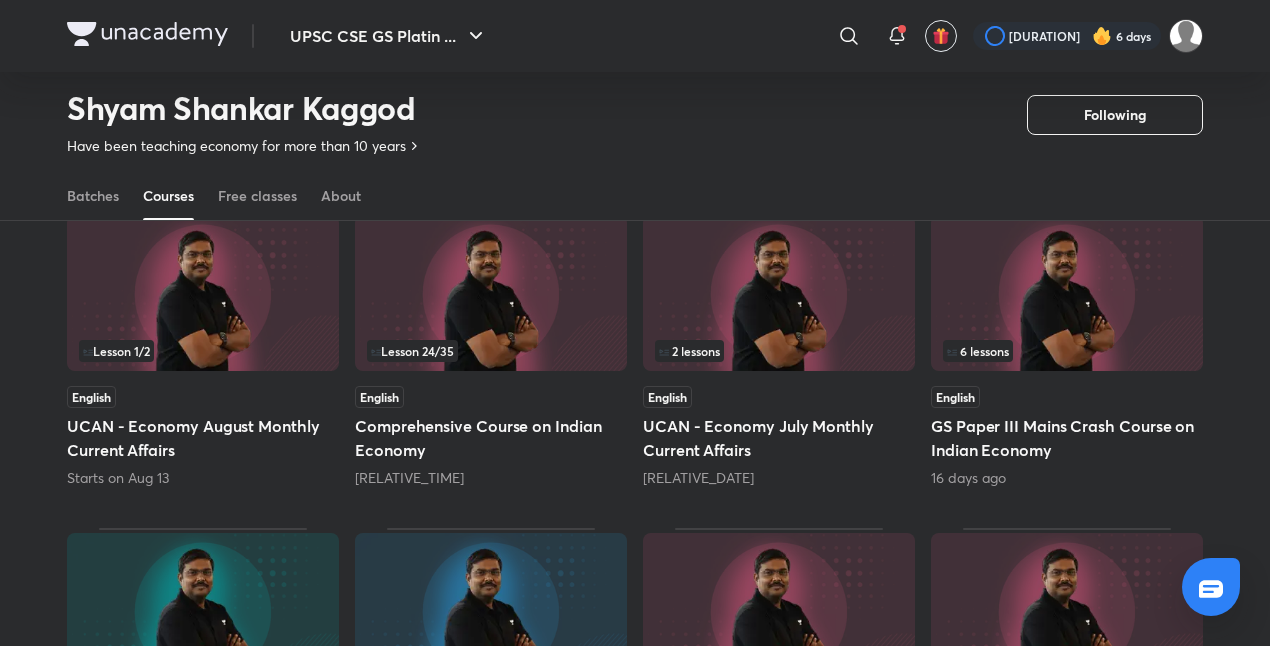 click at bounding box center [491, 293] 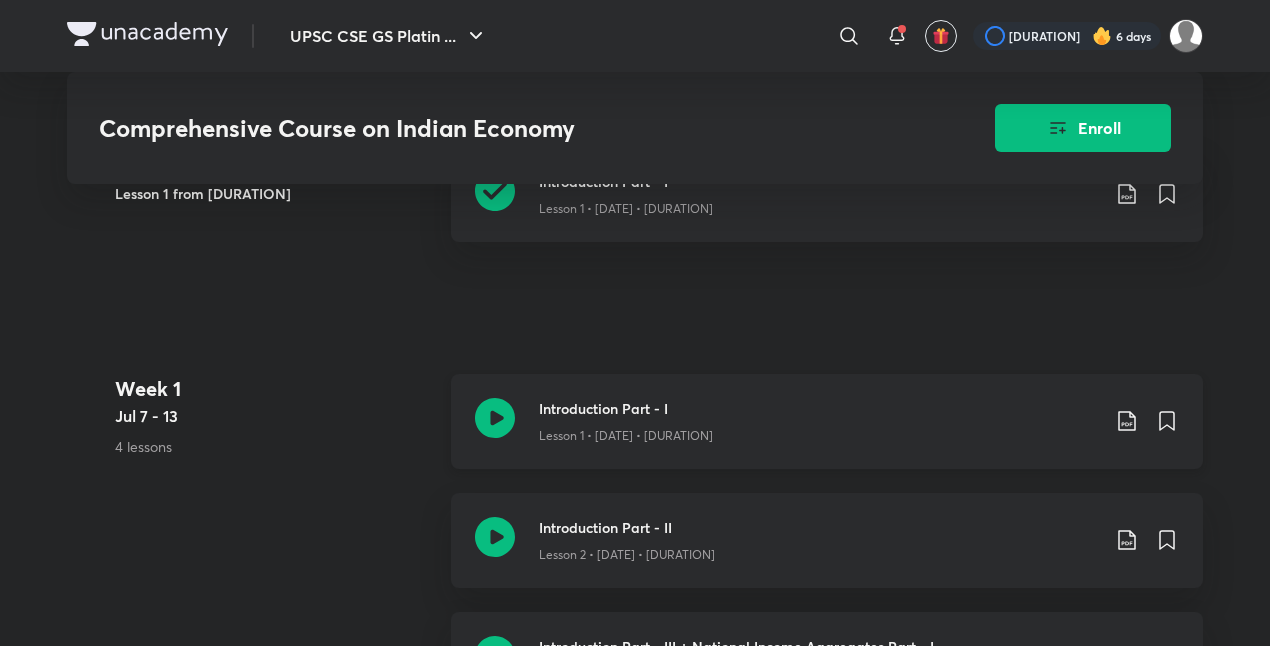scroll, scrollTop: 939, scrollLeft: 0, axis: vertical 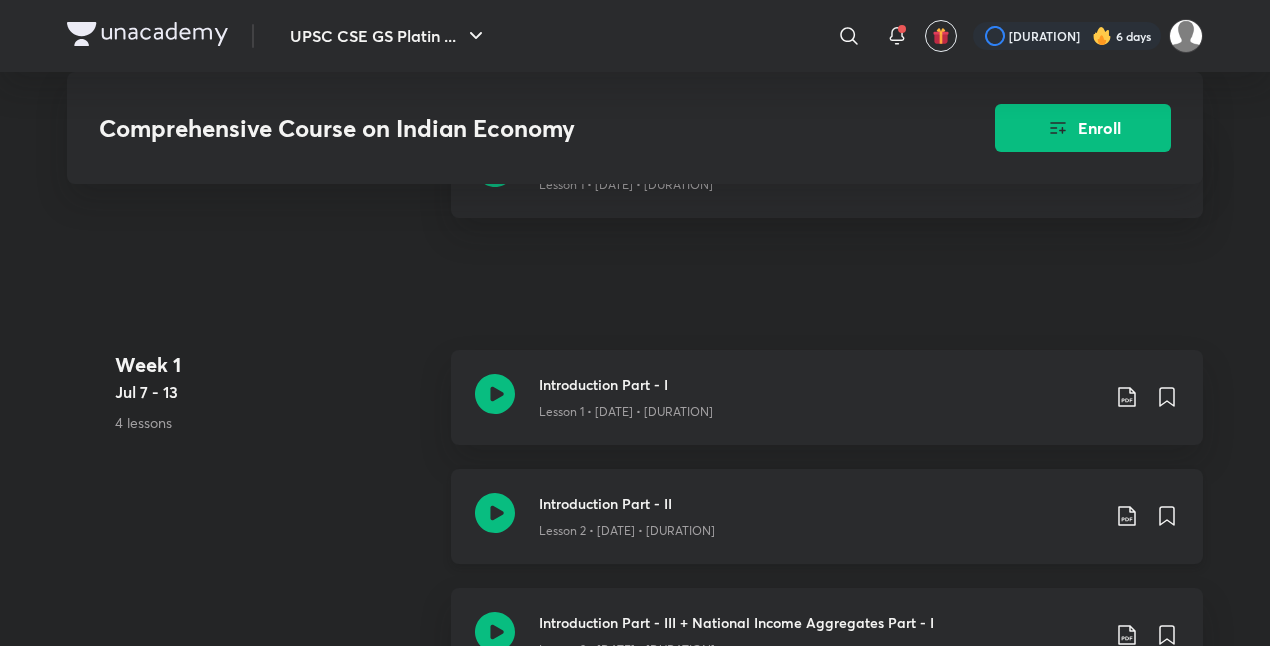 click on "Introduction Part - II" at bounding box center (819, 503) 